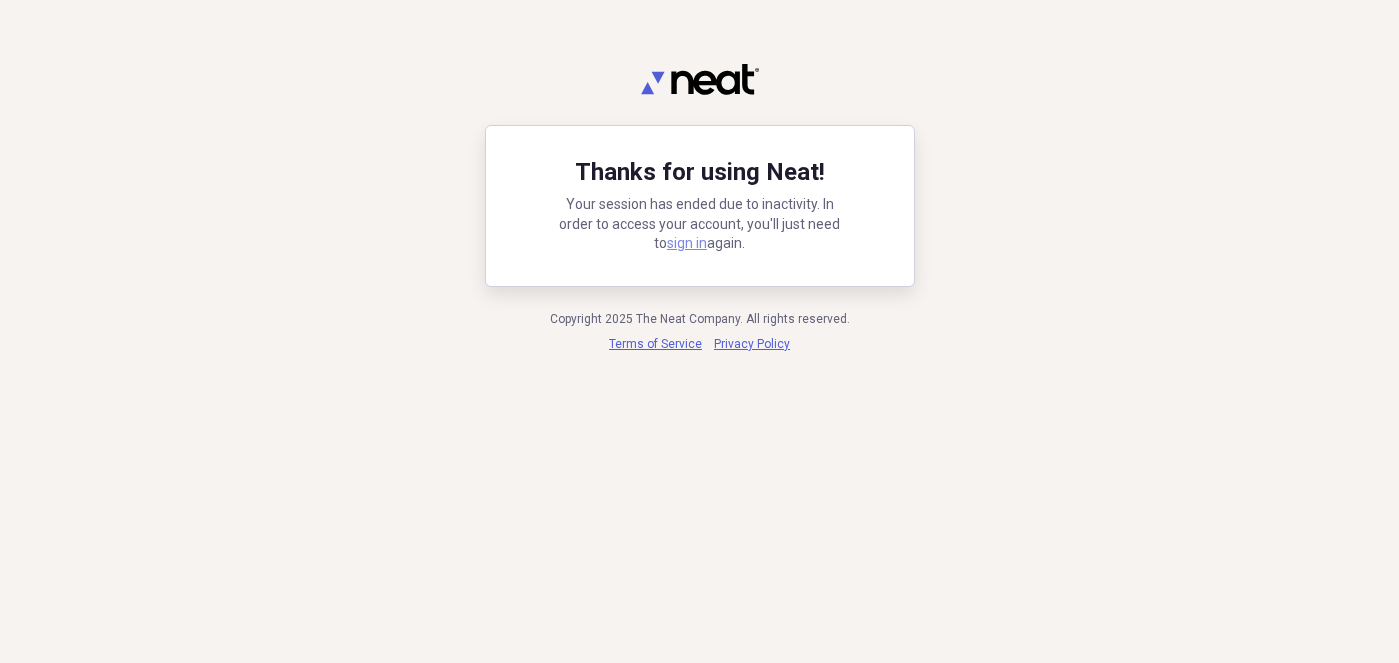 scroll, scrollTop: 0, scrollLeft: 0, axis: both 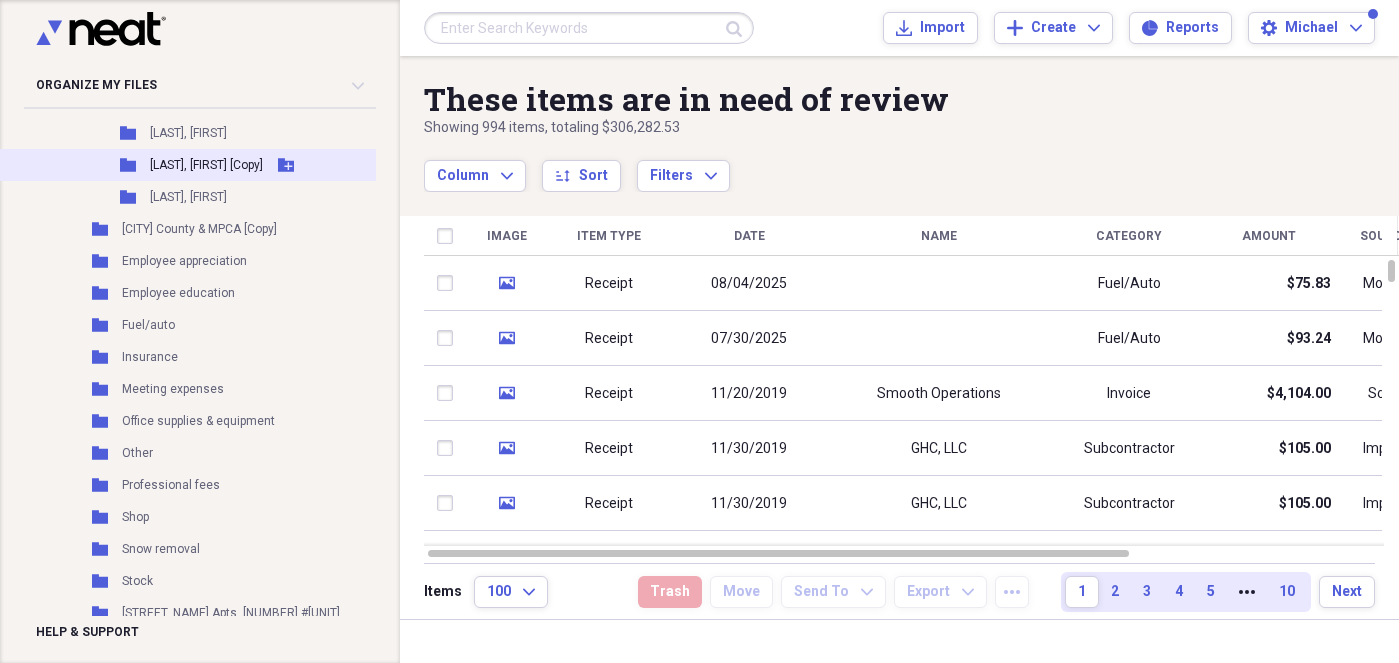 click on "[LAST], [FIRST] [Copy]" at bounding box center (206, 165) 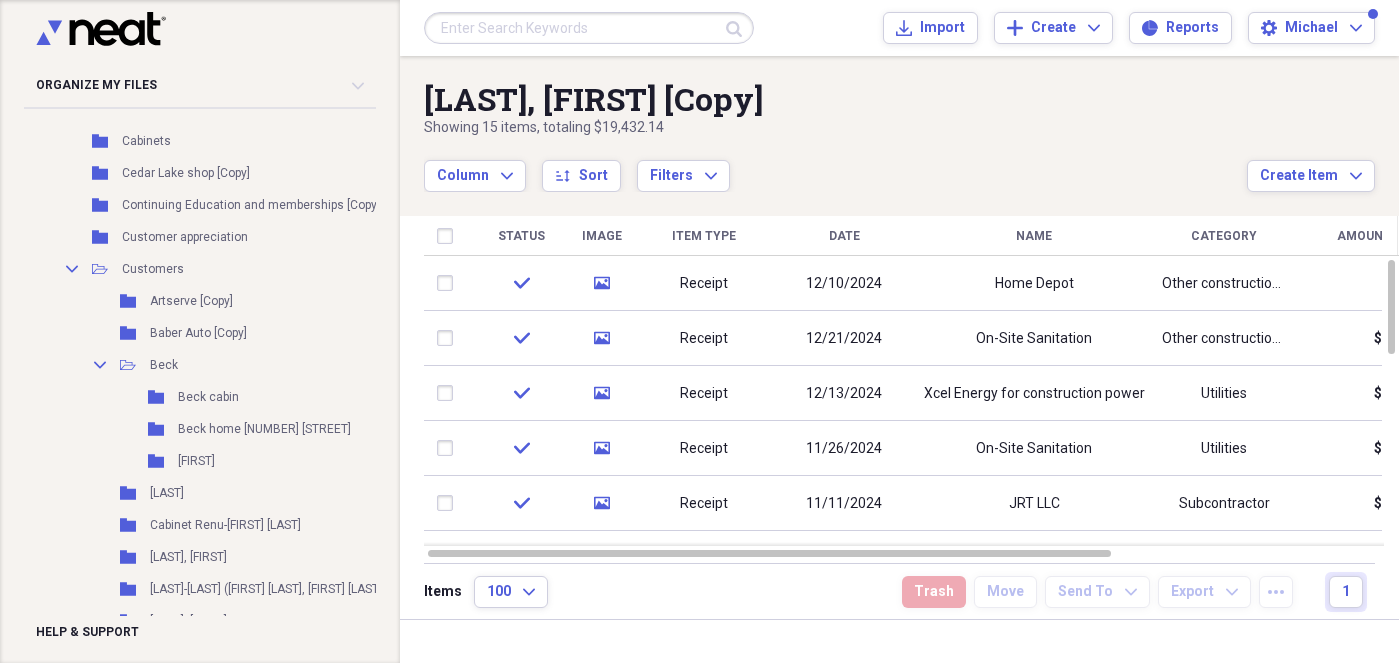 scroll, scrollTop: 0, scrollLeft: 0, axis: both 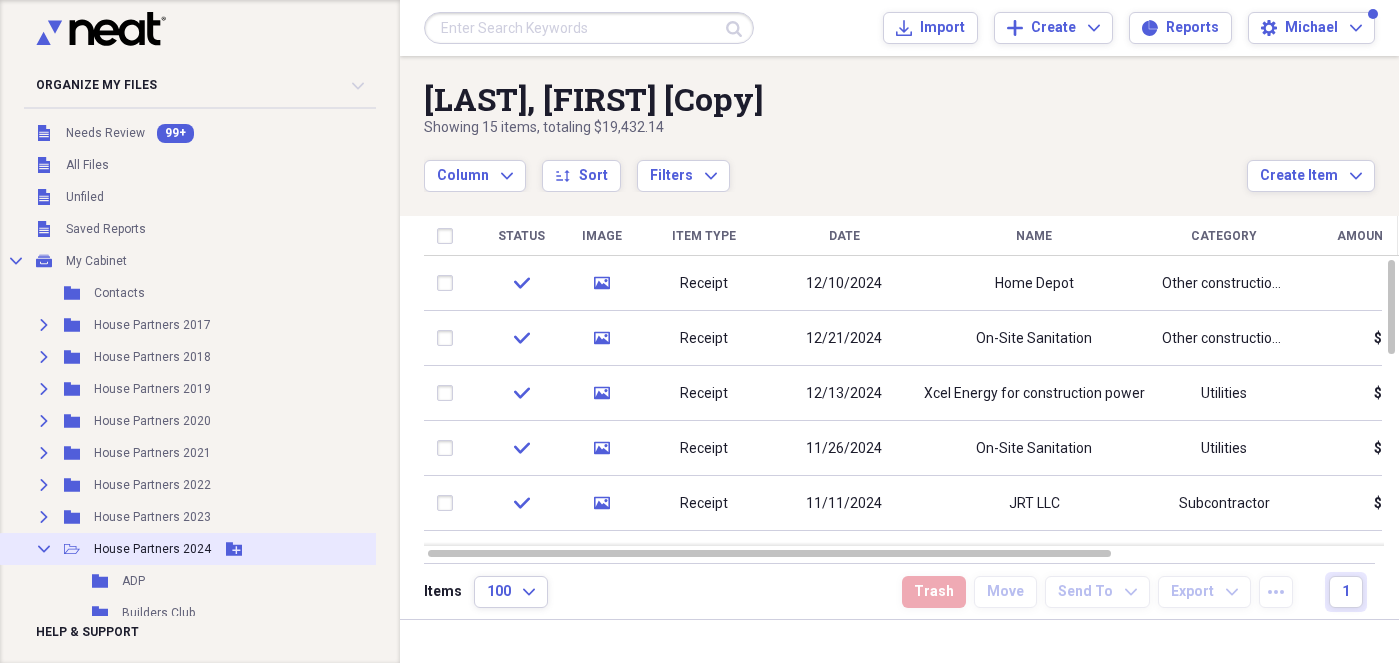 click on "Collapse" 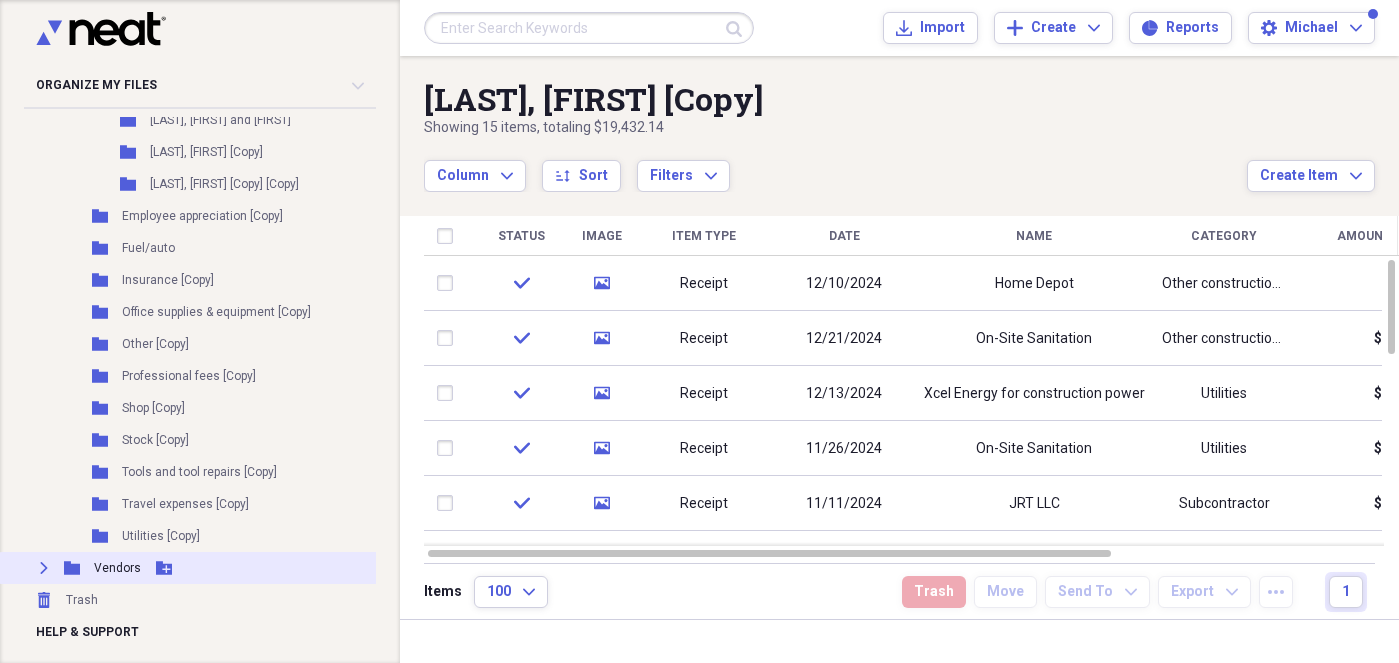 scroll, scrollTop: 2677, scrollLeft: 0, axis: vertical 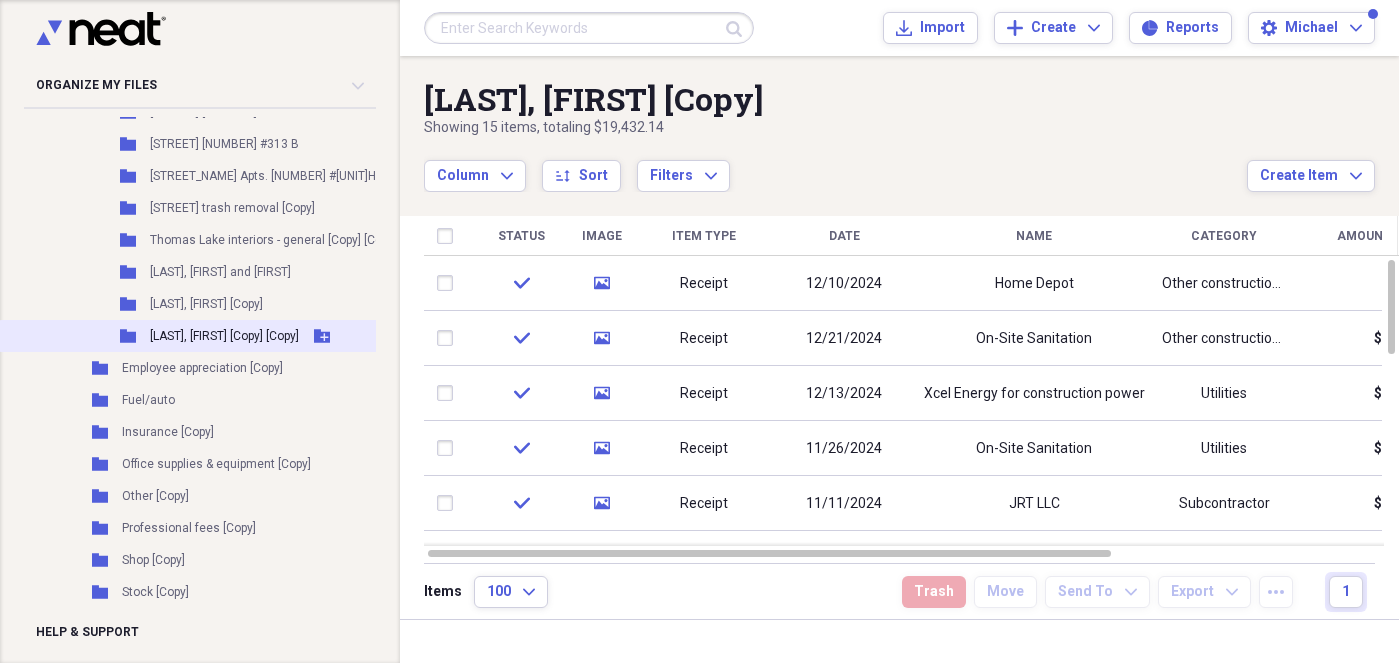 click on "[LAST], [FIRST] [Copy] [Copy]" at bounding box center (224, 336) 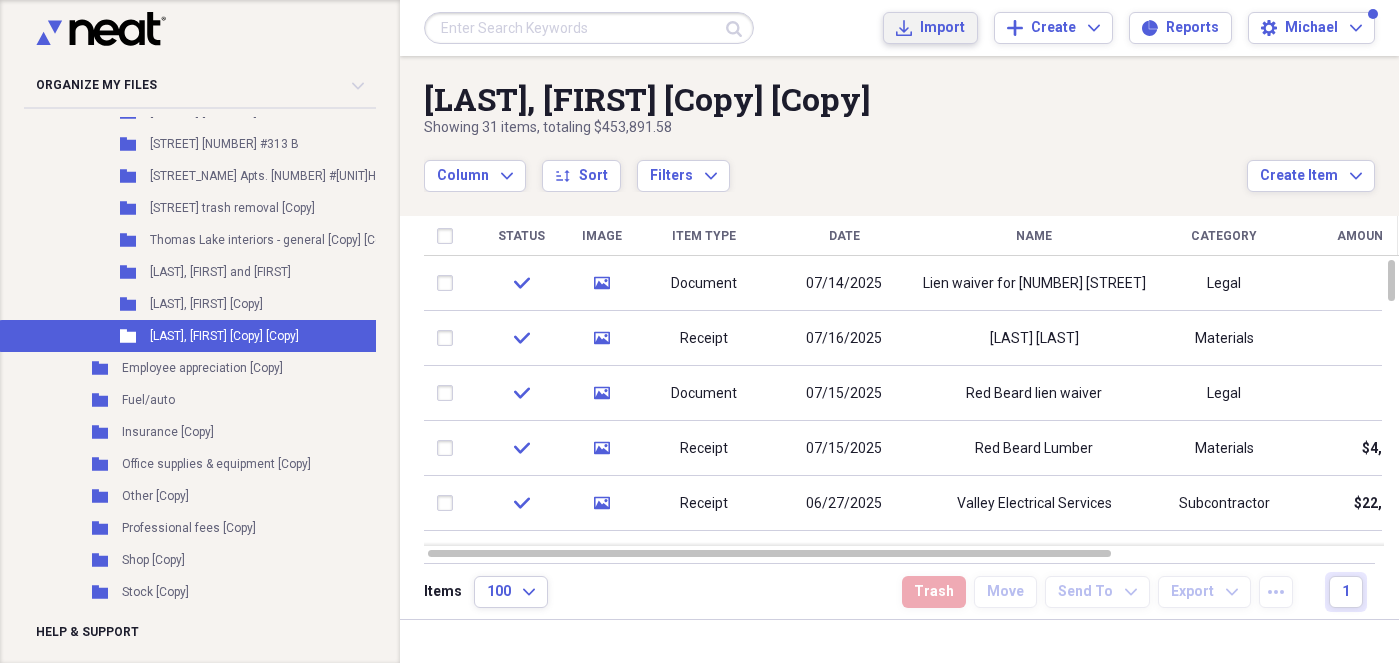 click on "Import" at bounding box center [942, 28] 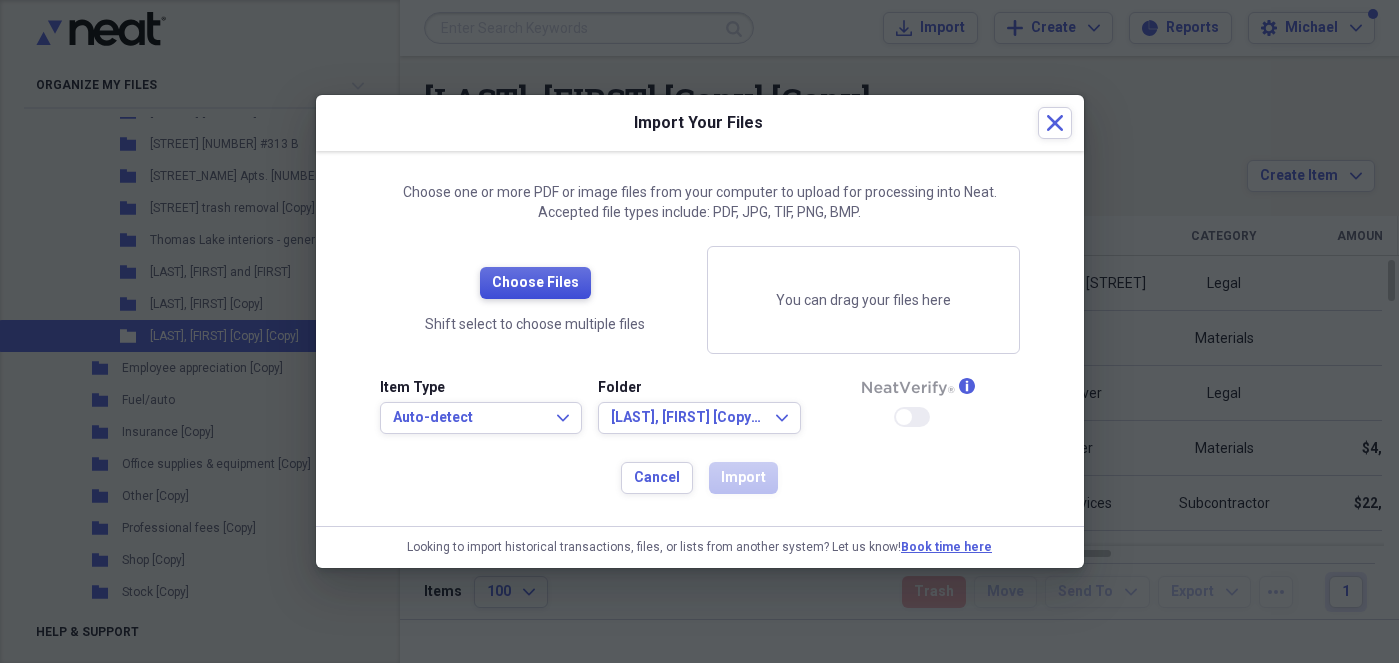 click on "Choose Files" at bounding box center (535, 283) 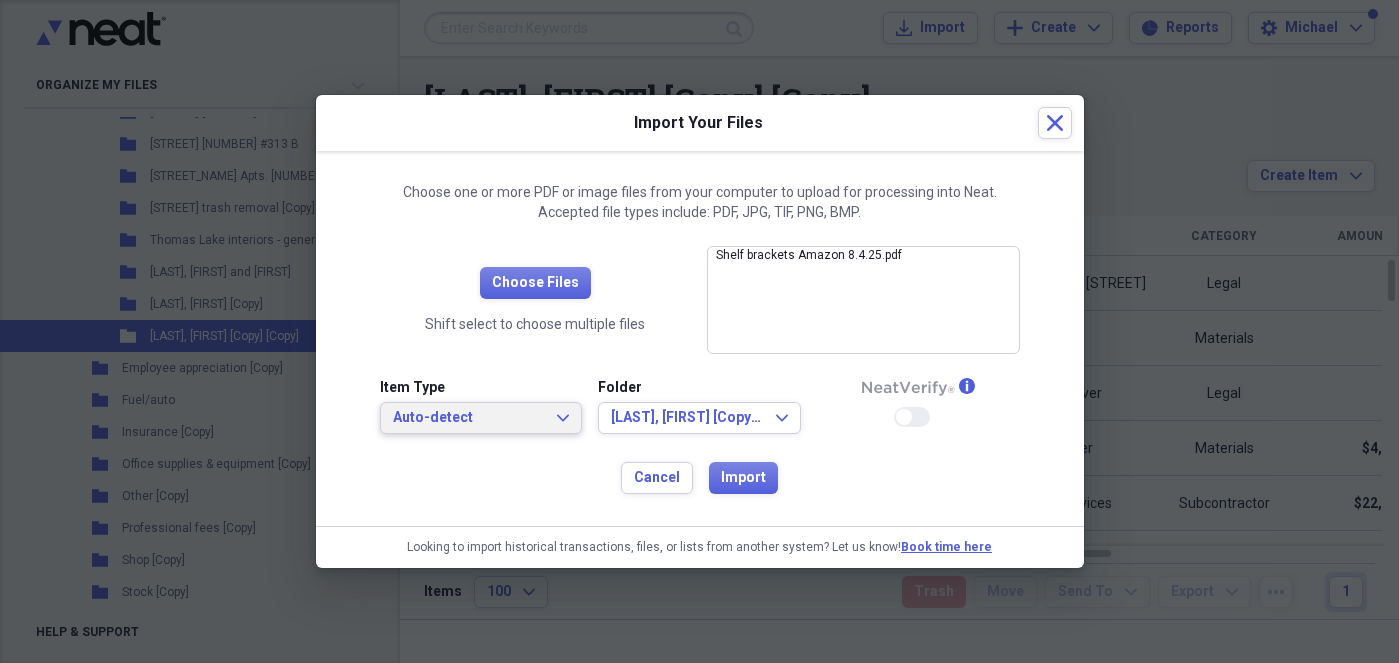 click on "Auto-detect" at bounding box center (469, 418) 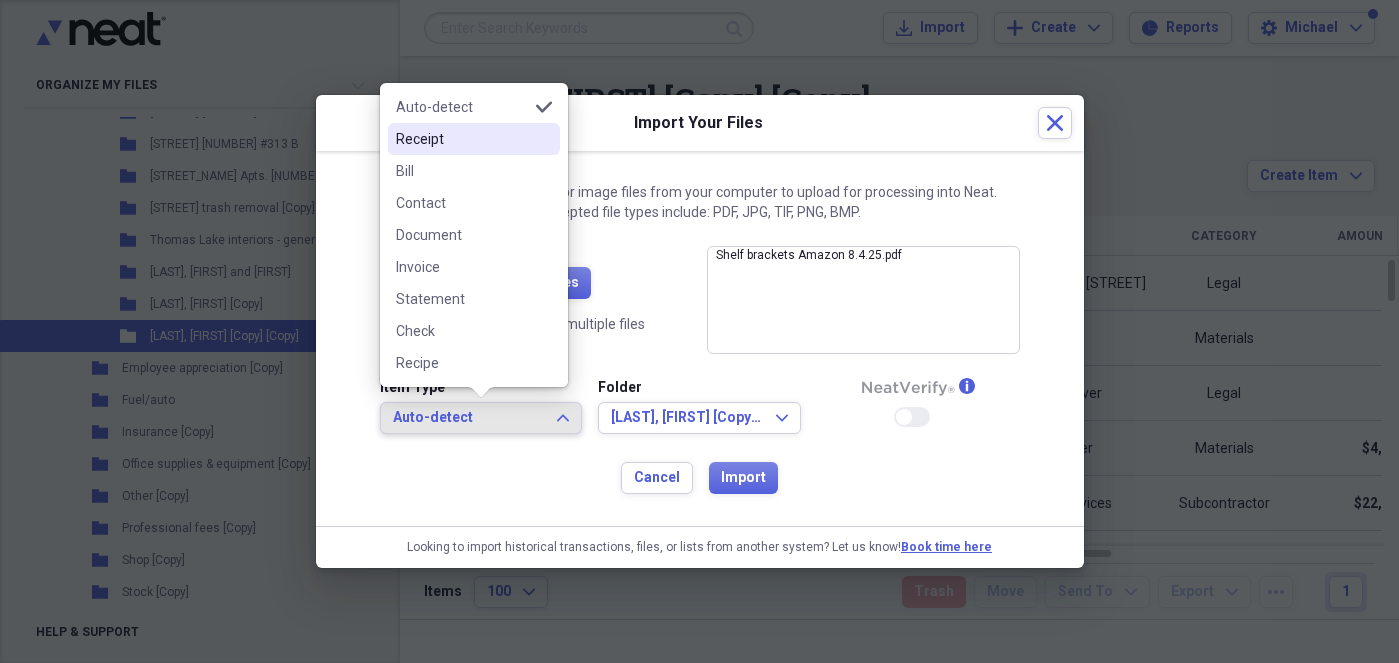 click on "Receipt" at bounding box center (474, 139) 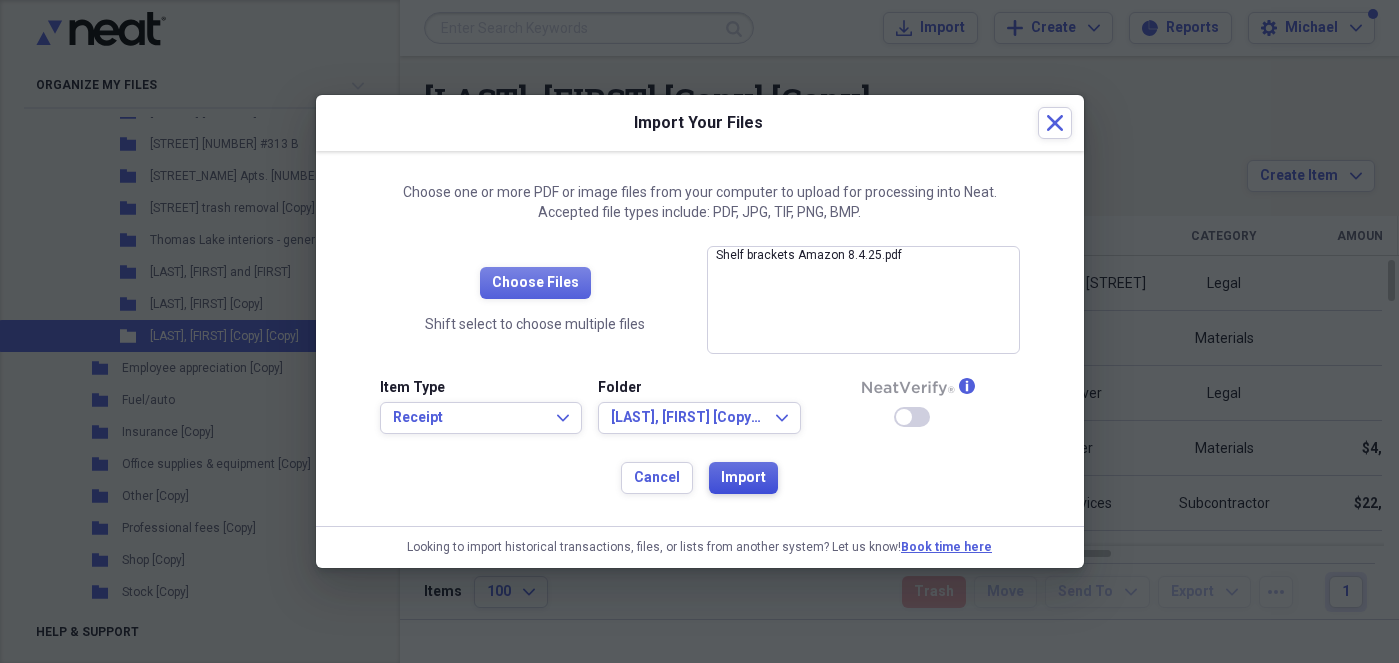 click on "Import" at bounding box center [743, 478] 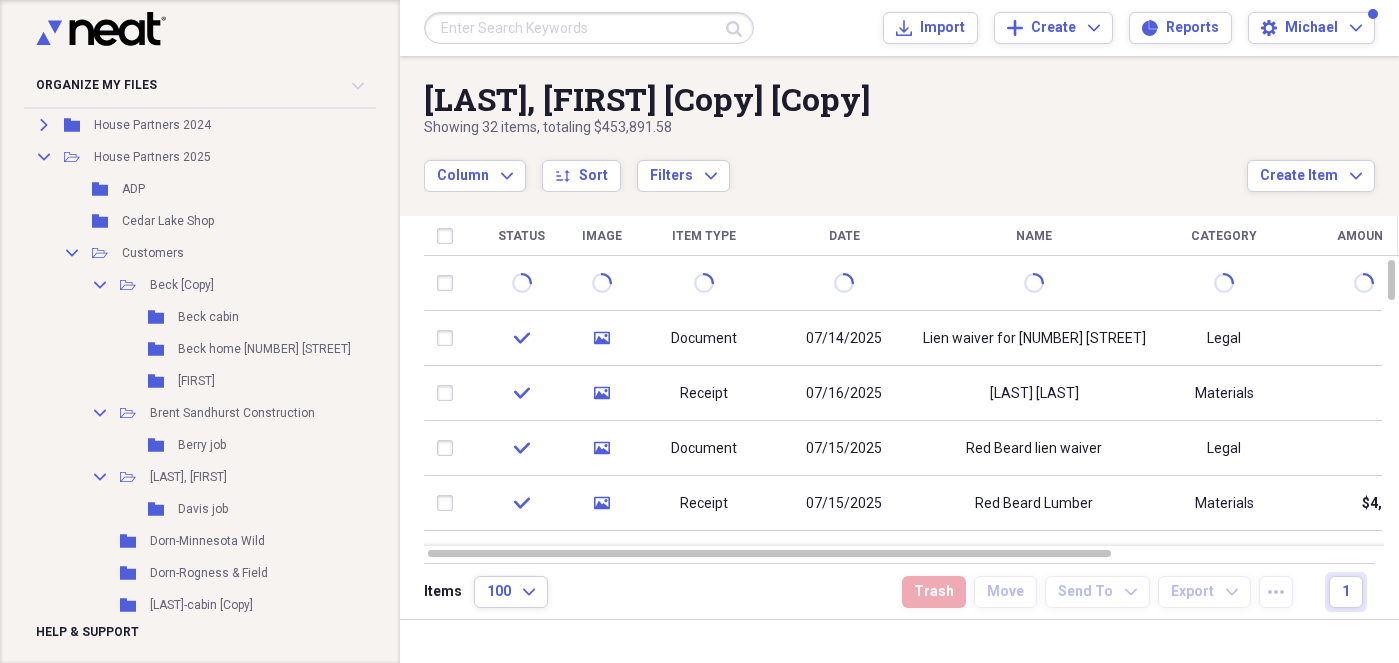 scroll, scrollTop: 271, scrollLeft: 0, axis: vertical 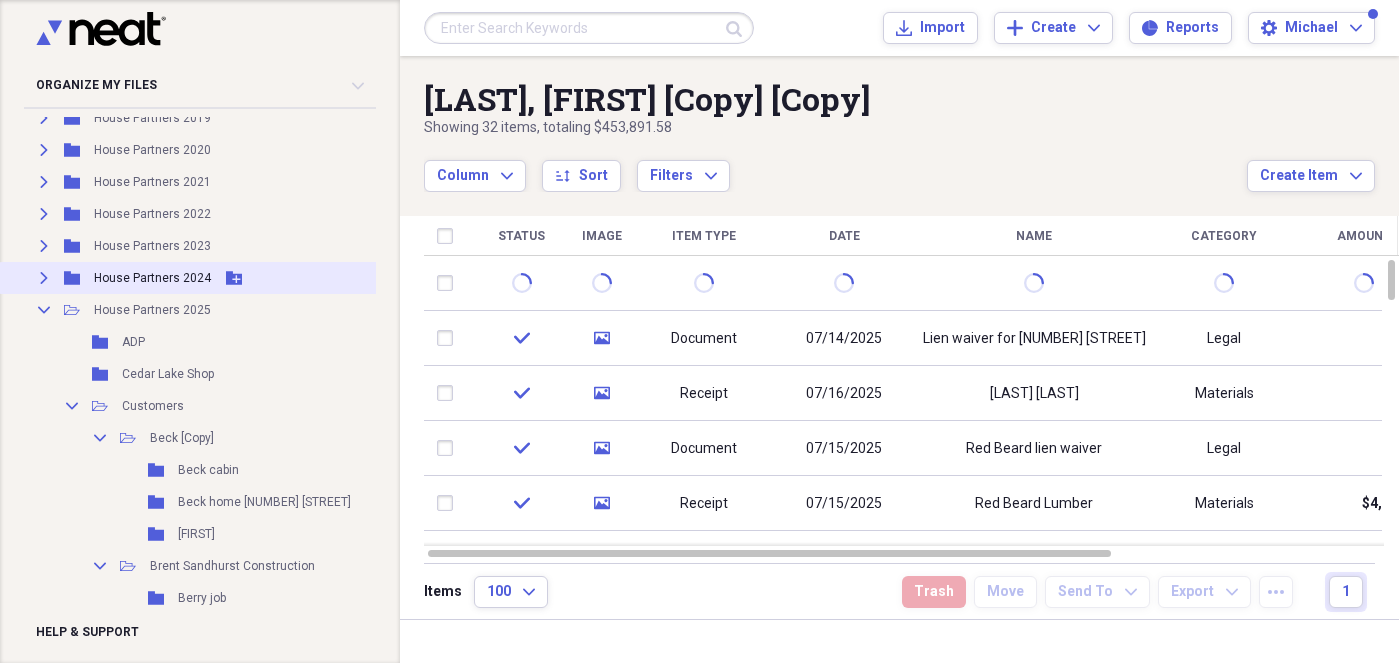 click 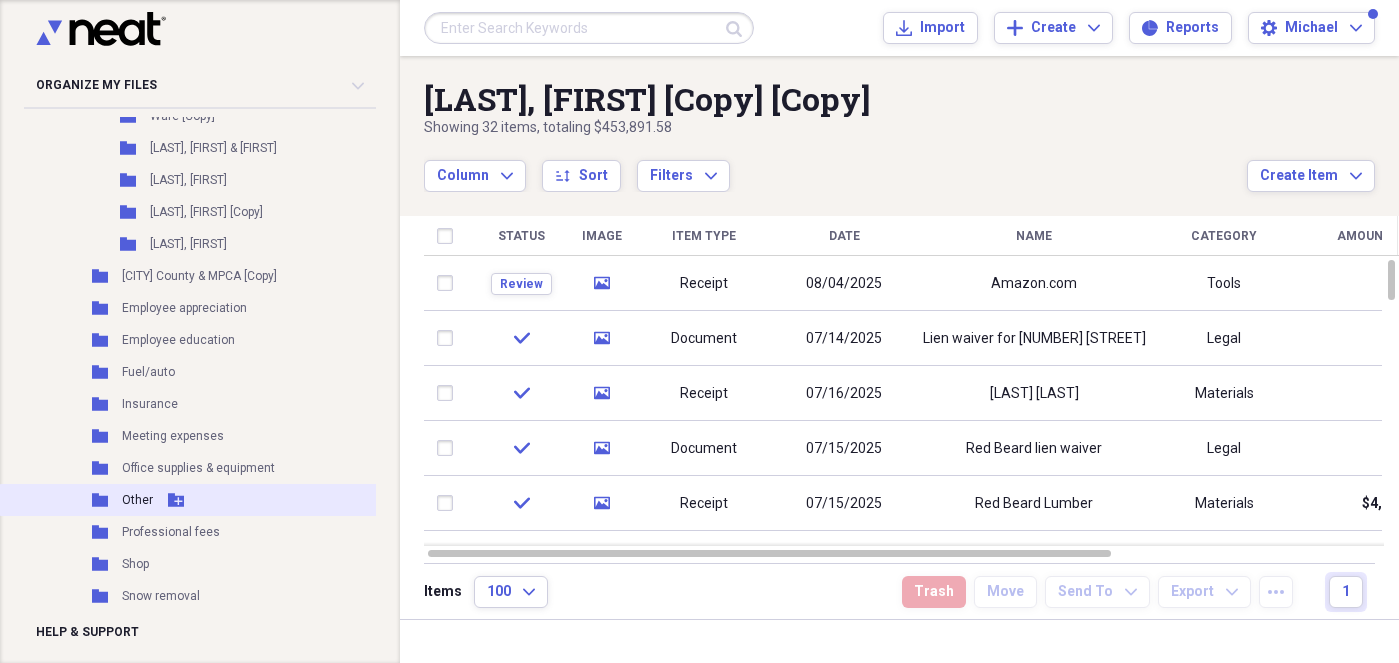 scroll, scrollTop: 3967, scrollLeft: 0, axis: vertical 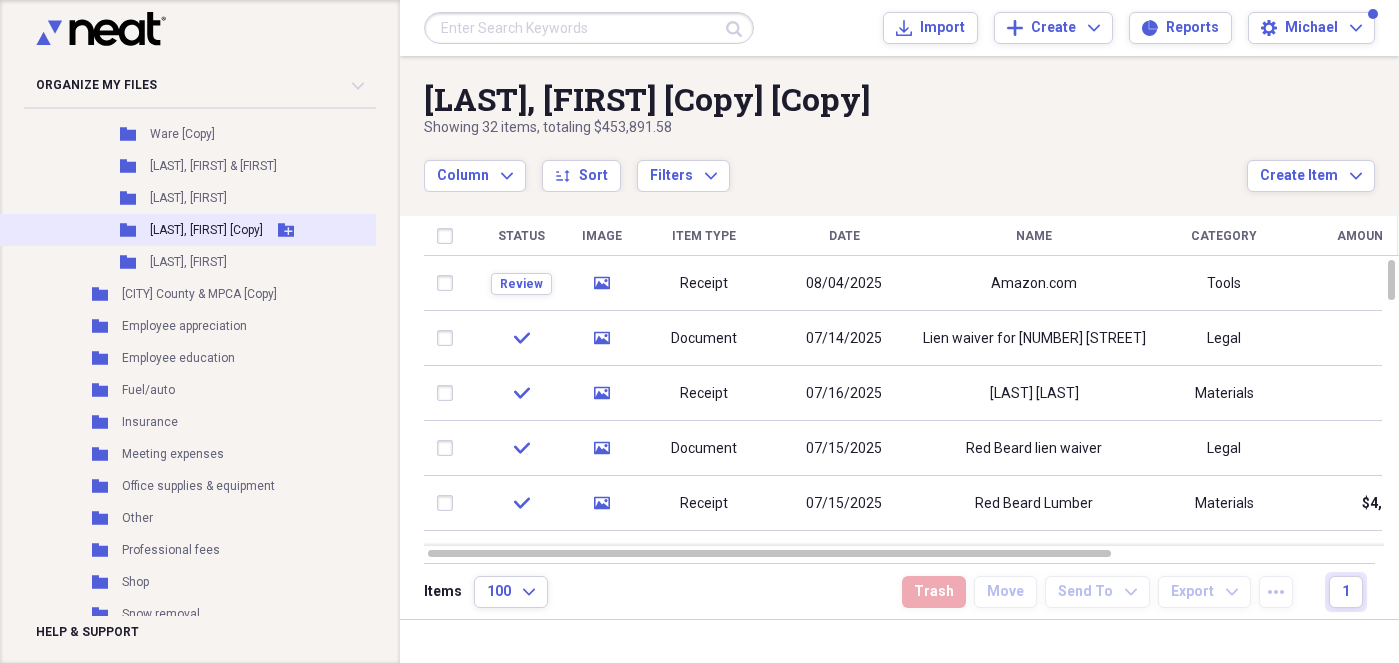 click on "[LAST], [FIRST] [Copy]" at bounding box center (206, 230) 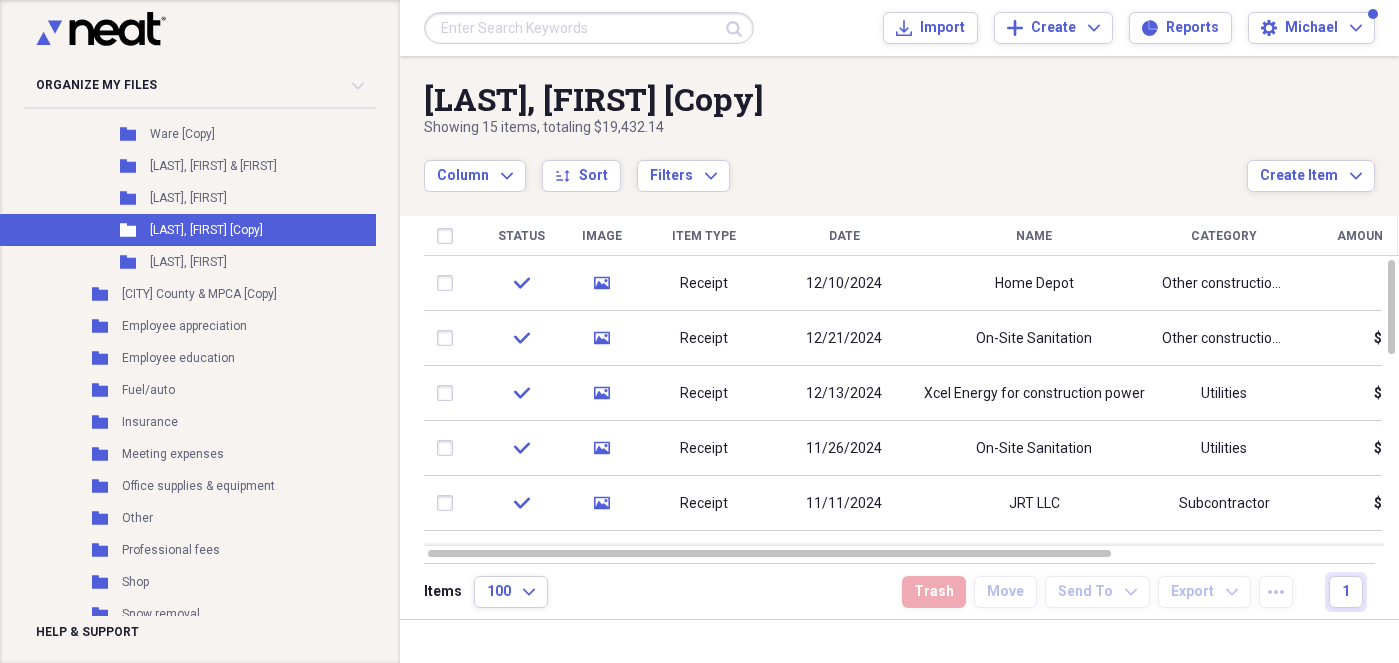 click on "Date" at bounding box center (844, 236) 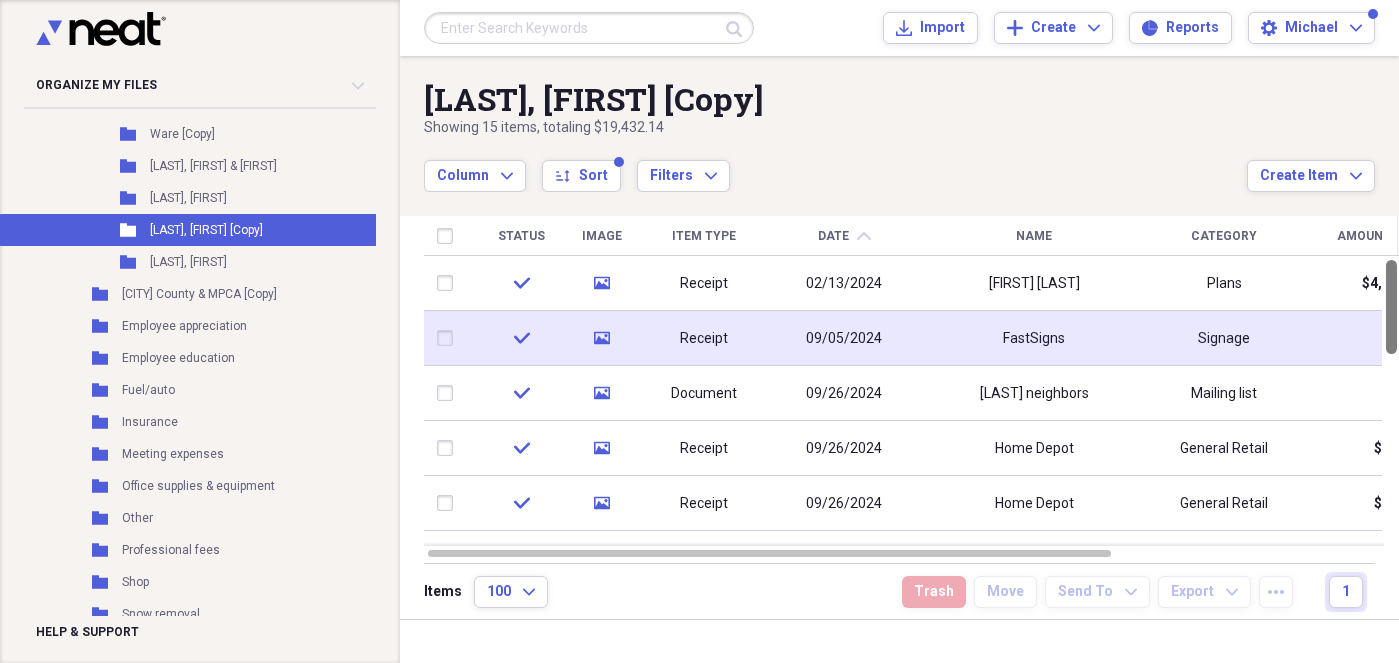 drag, startPoint x: 1390, startPoint y: 344, endPoint x: 1376, endPoint y: 311, distance: 35.846897 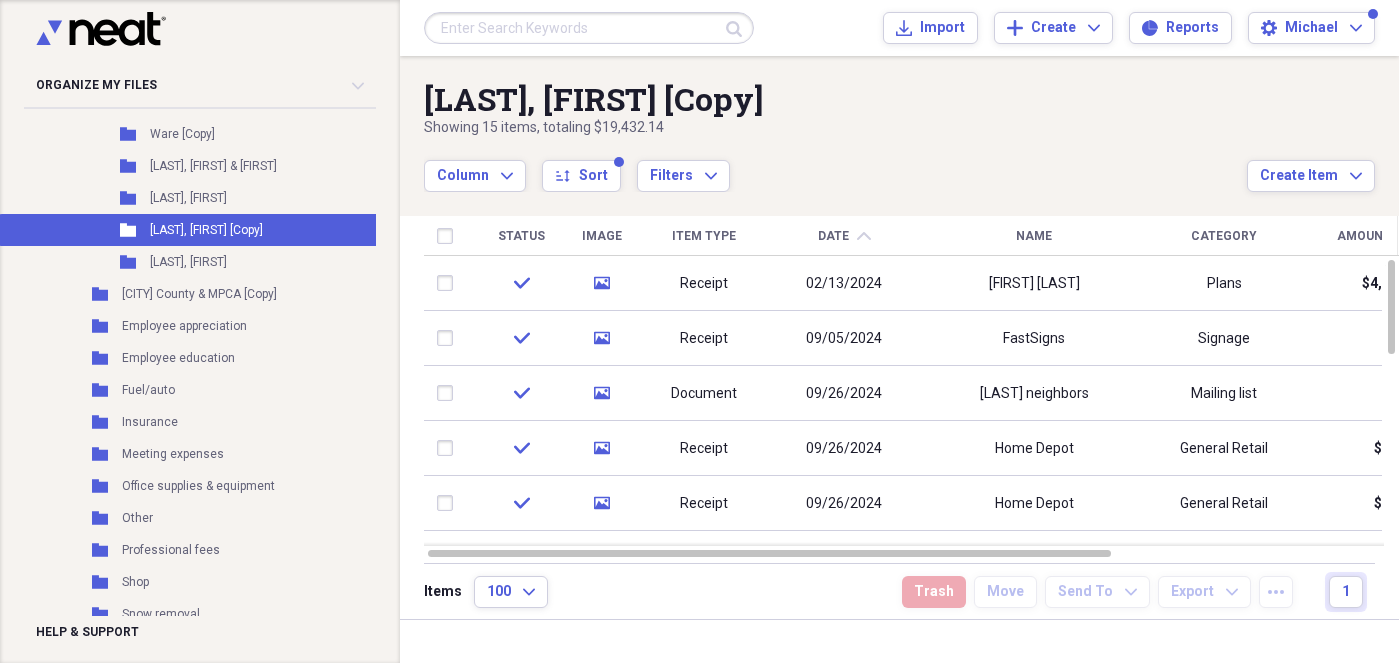 click on "chevron-up" 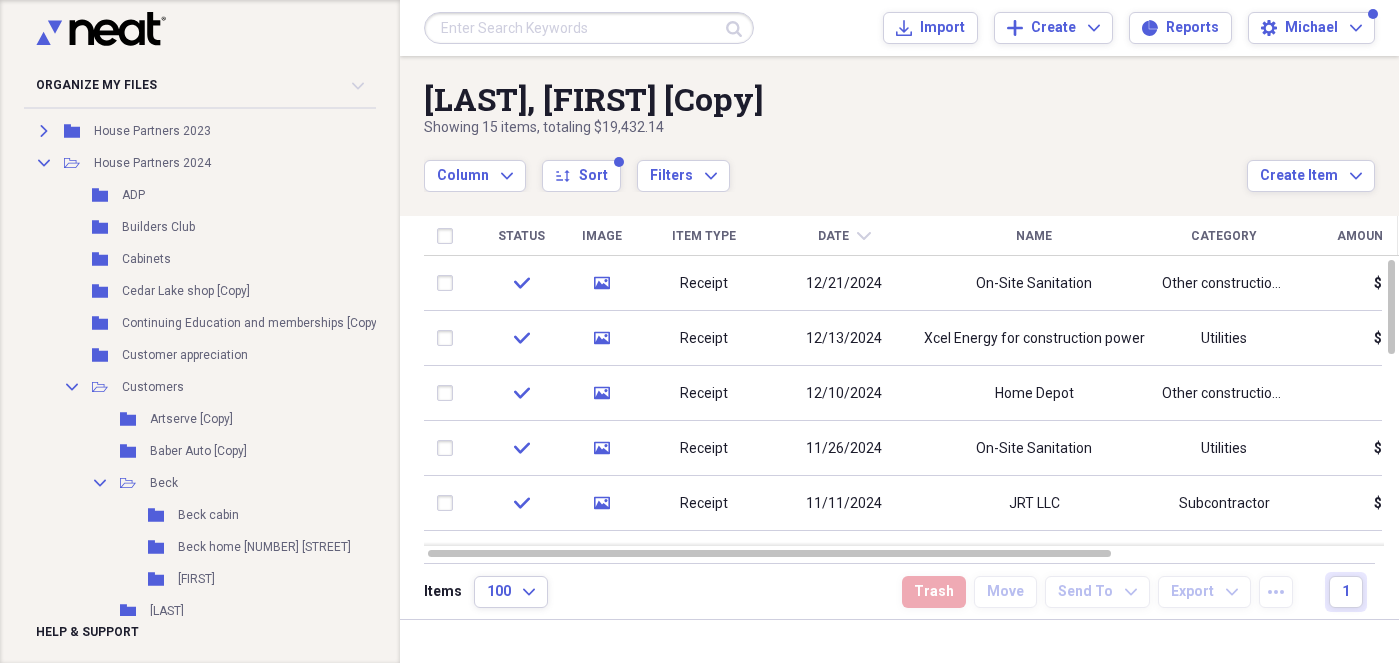 scroll, scrollTop: 151, scrollLeft: 0, axis: vertical 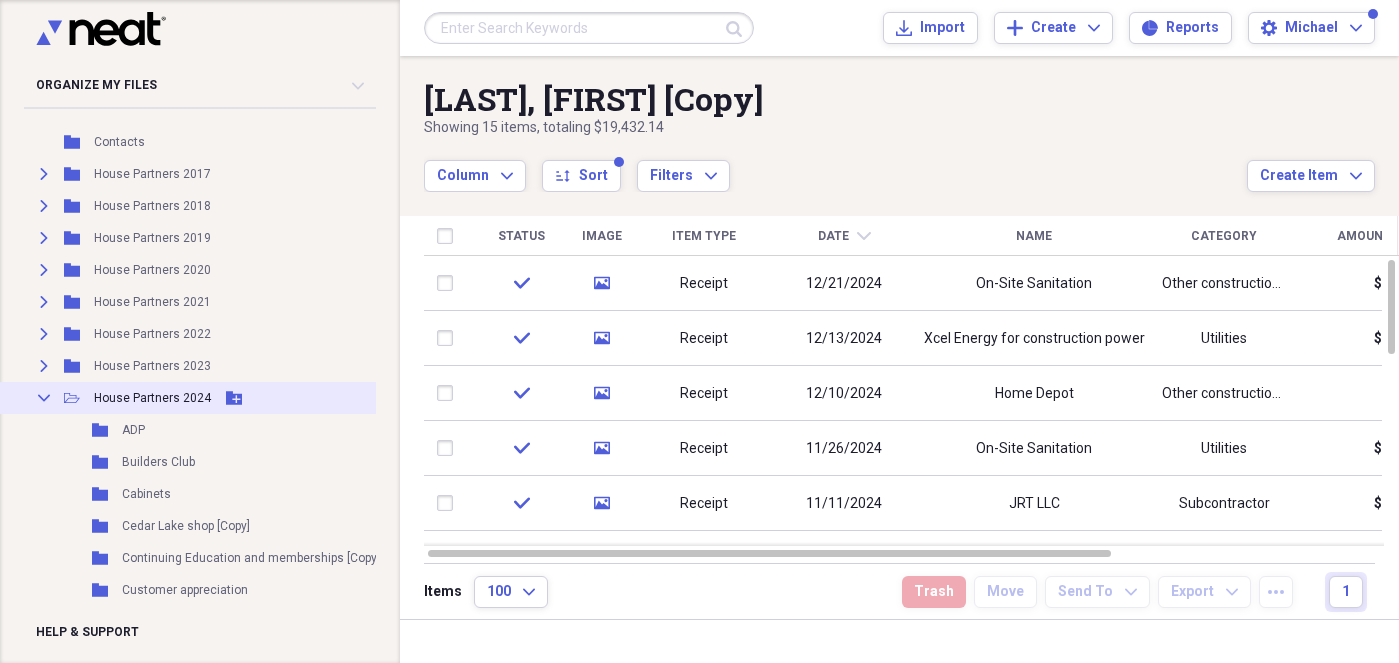 click on "Collapse" 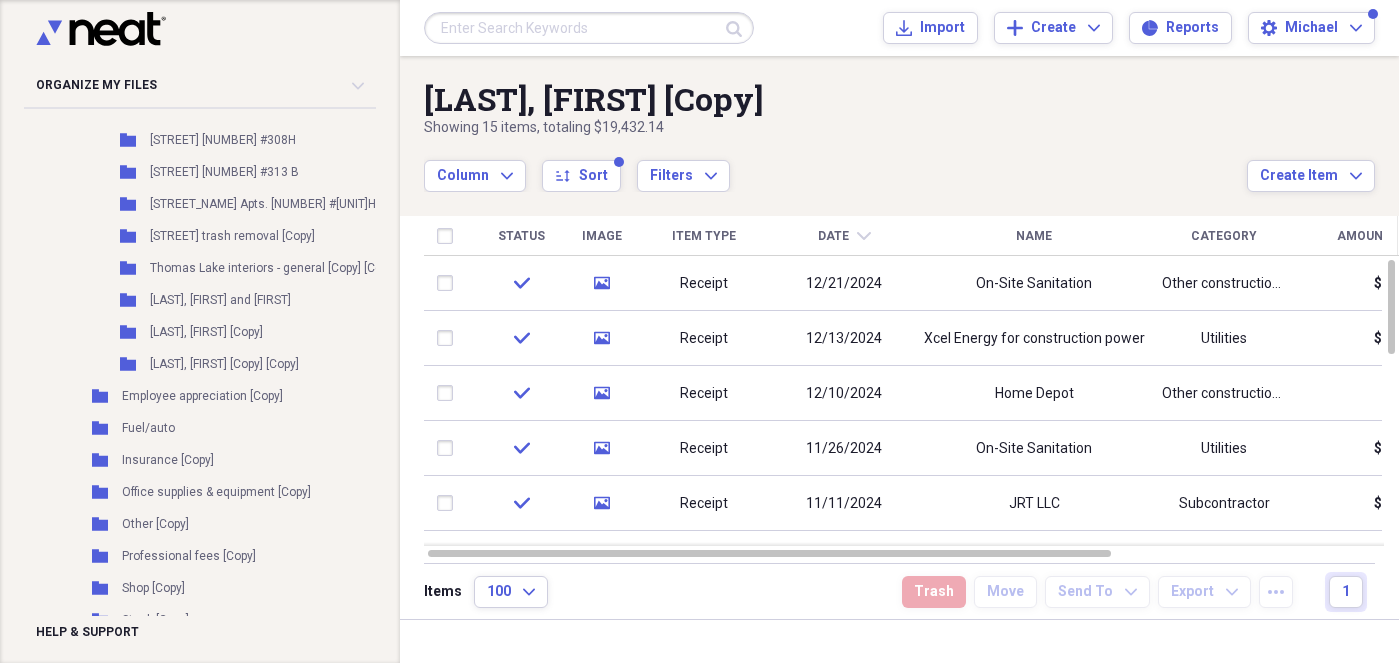 scroll, scrollTop: 2593, scrollLeft: 0, axis: vertical 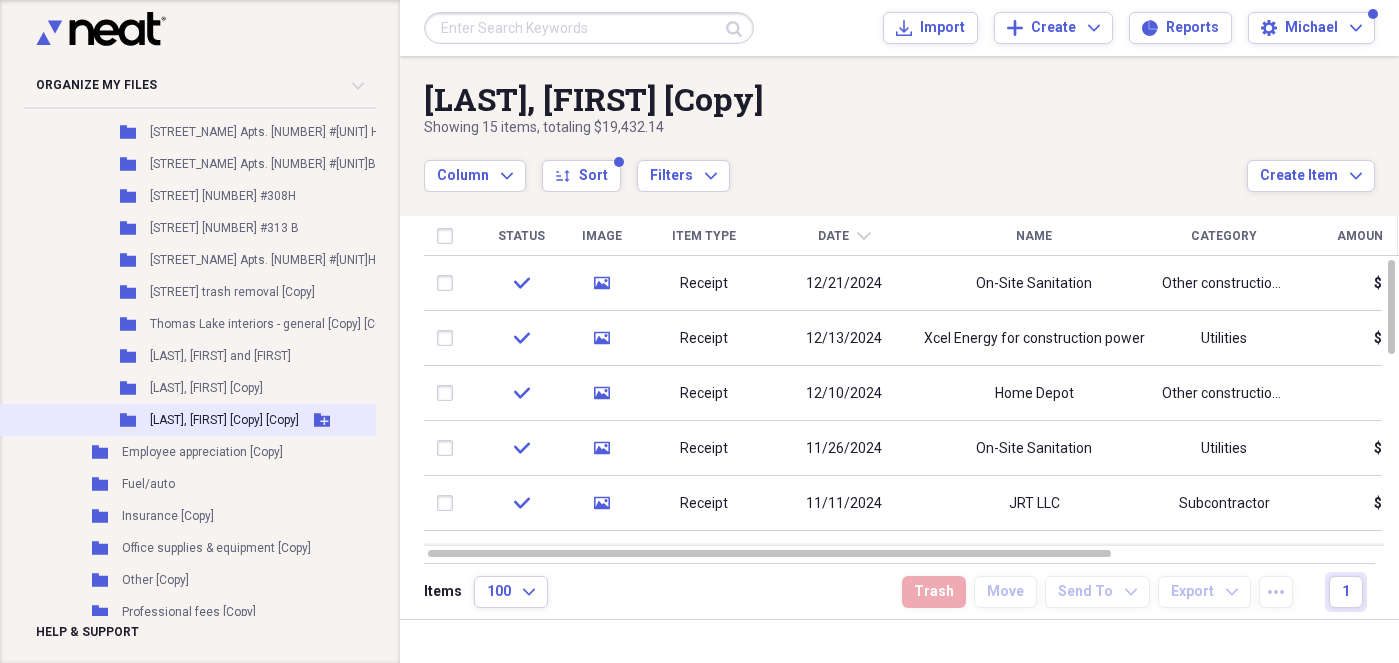 click on "[LAST], [FIRST] [Copy] [Copy]" at bounding box center [224, 420] 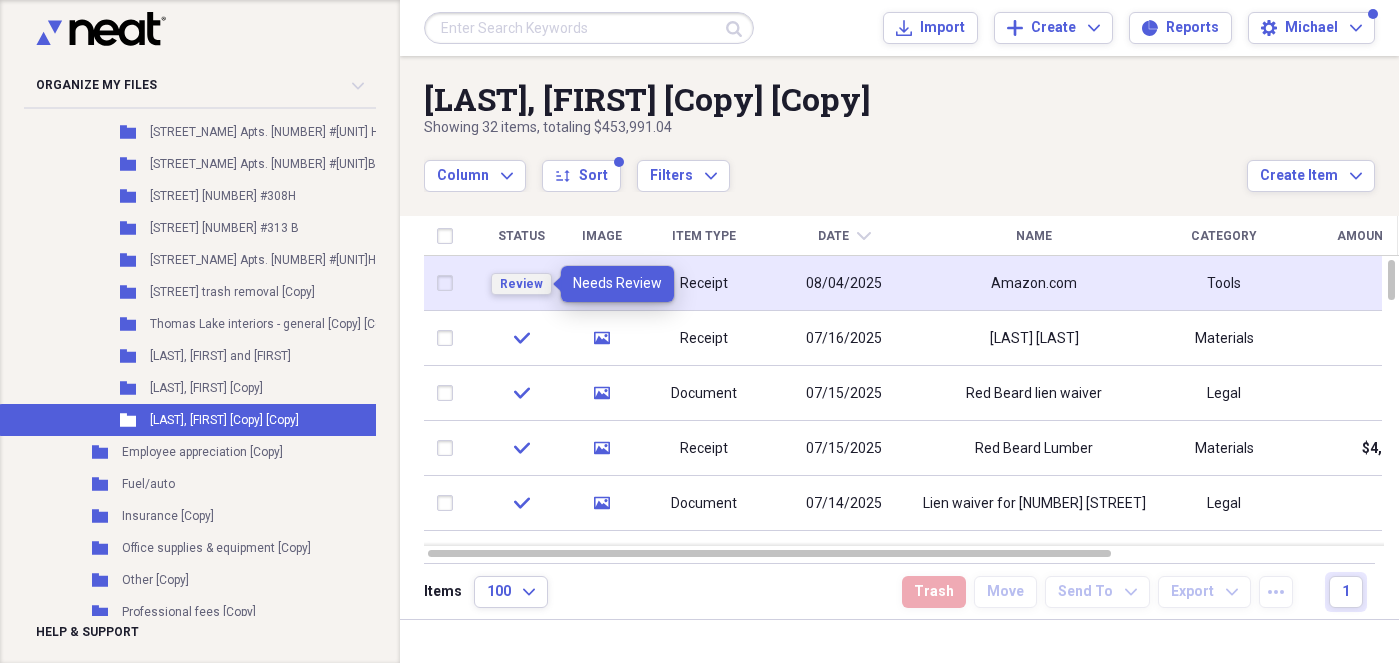 click on "Review" at bounding box center [521, 284] 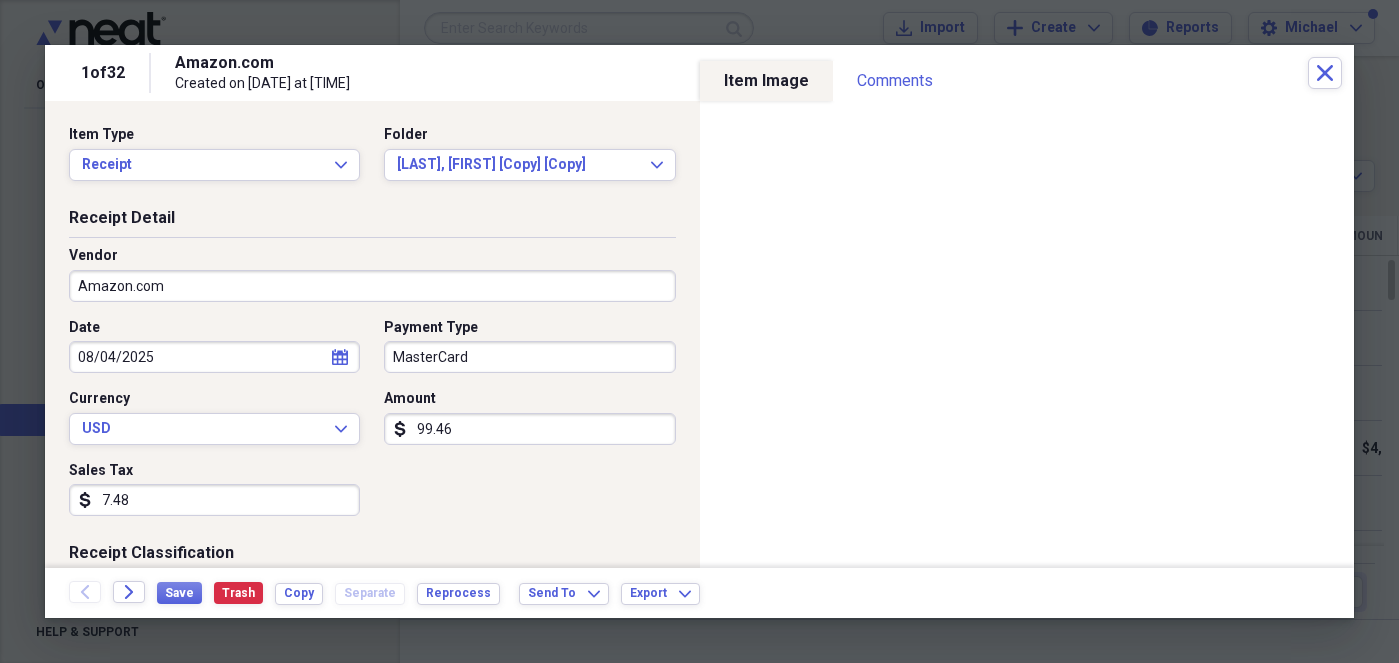 click on "MasterCard" at bounding box center [529, 357] 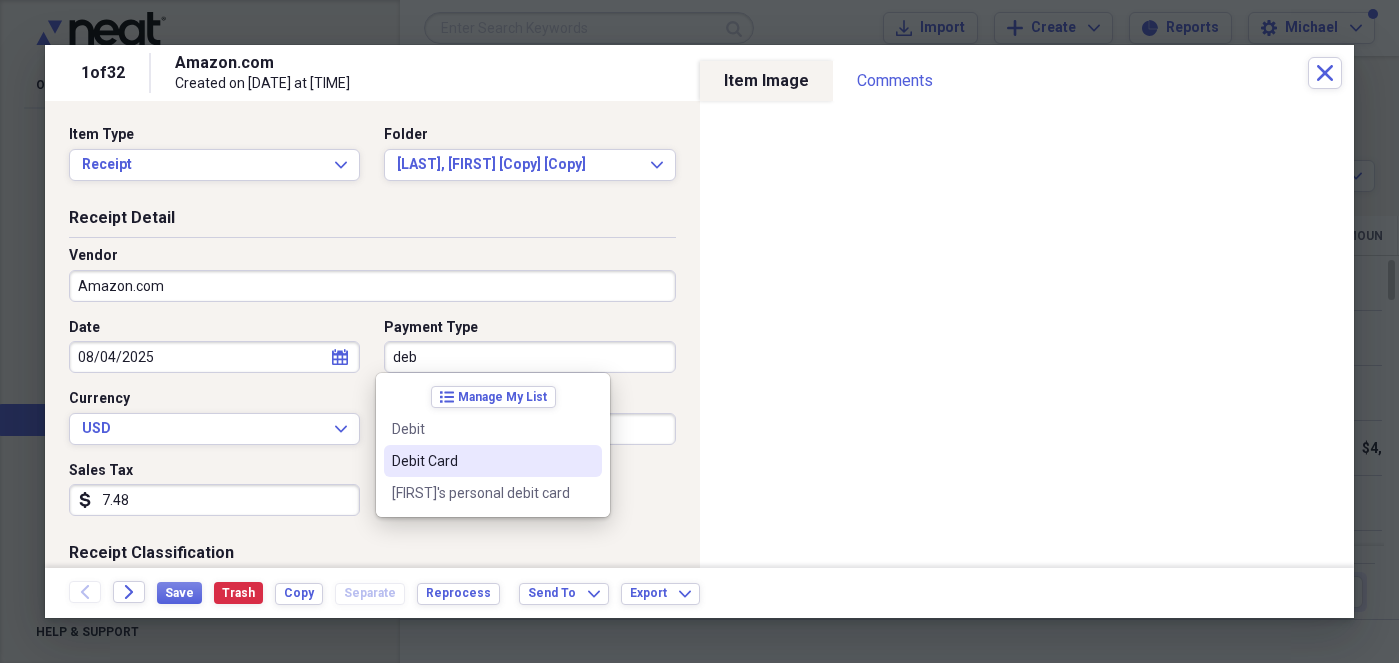 click on "Debit Card" at bounding box center [481, 461] 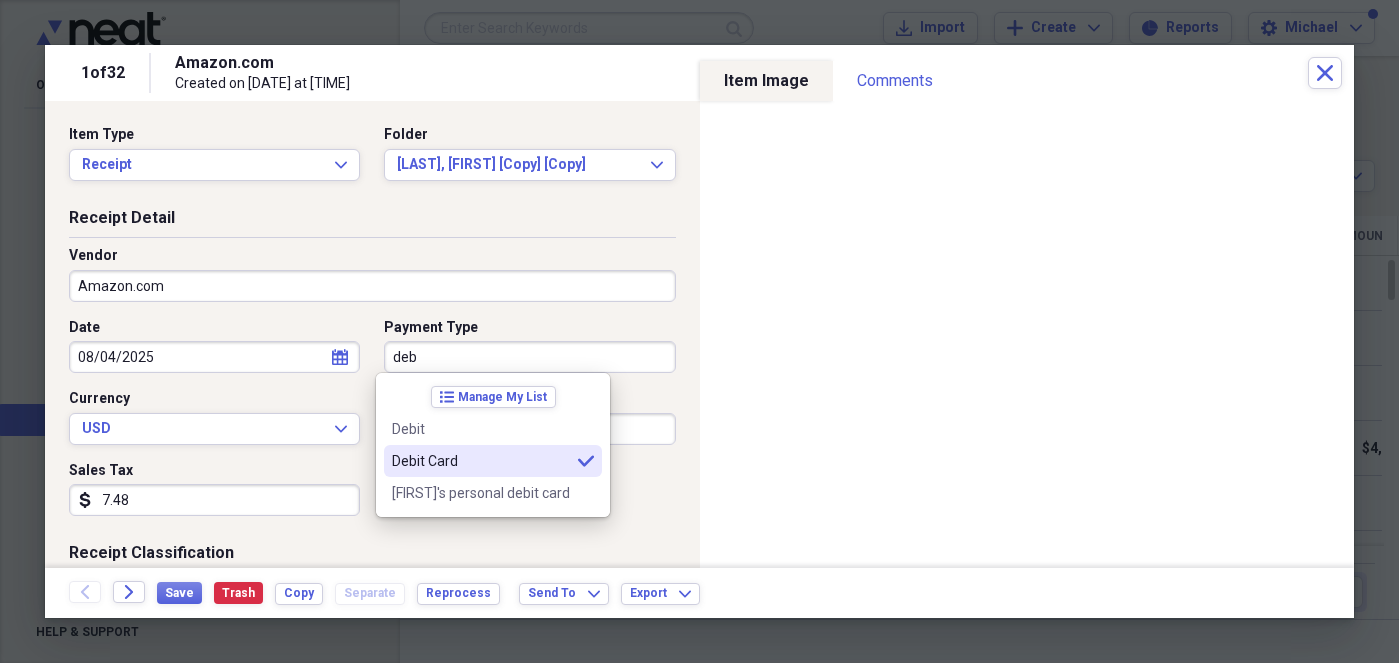 type on "Debit Card" 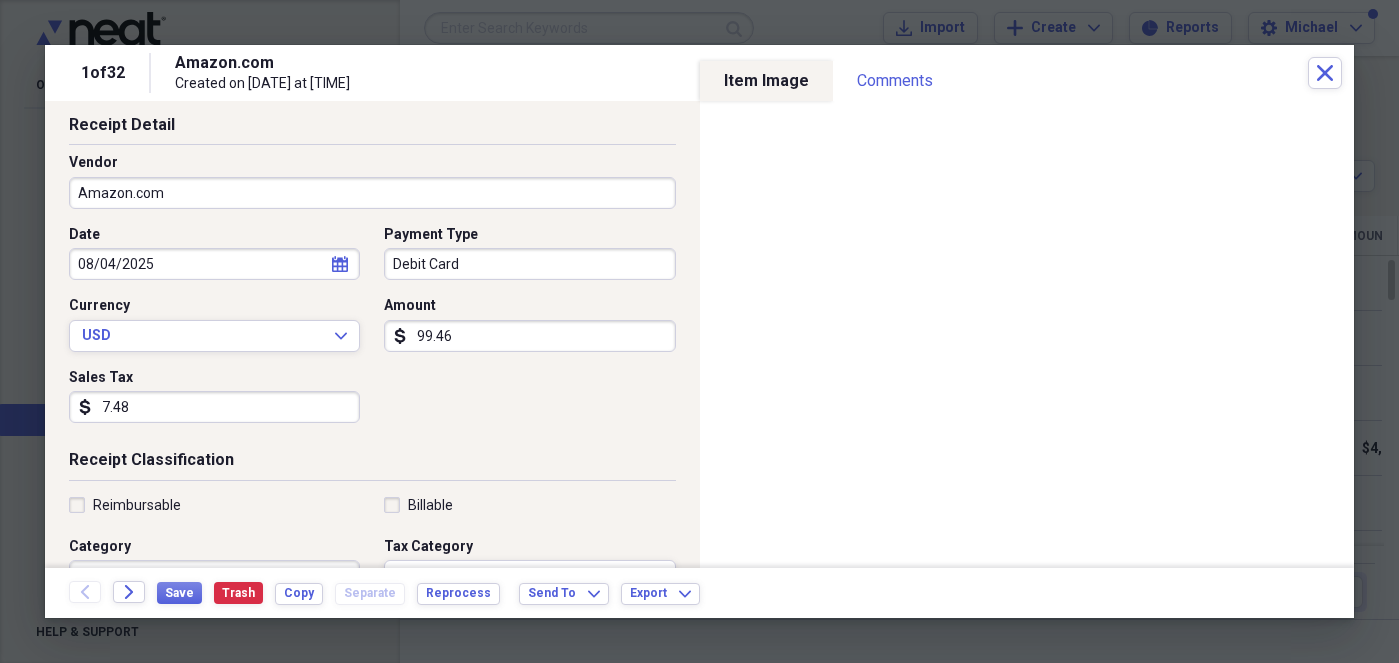 scroll, scrollTop: 342, scrollLeft: 0, axis: vertical 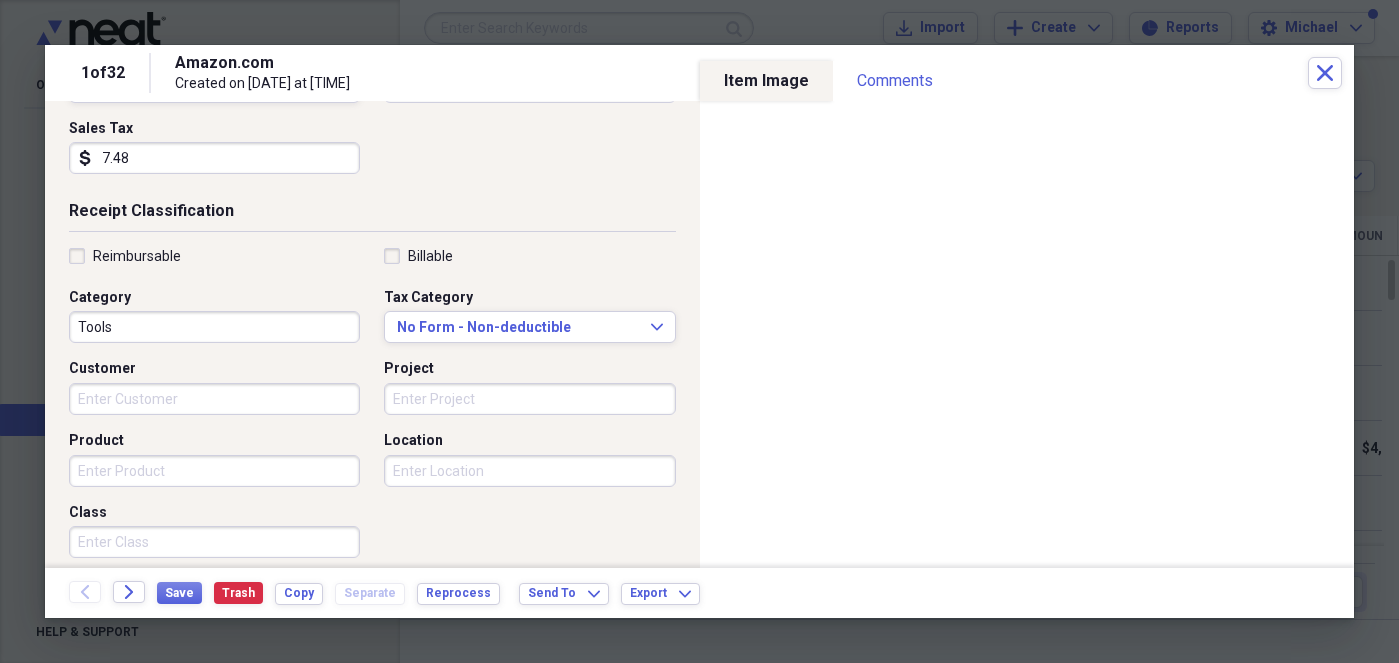 click on "Tools" at bounding box center (214, 327) 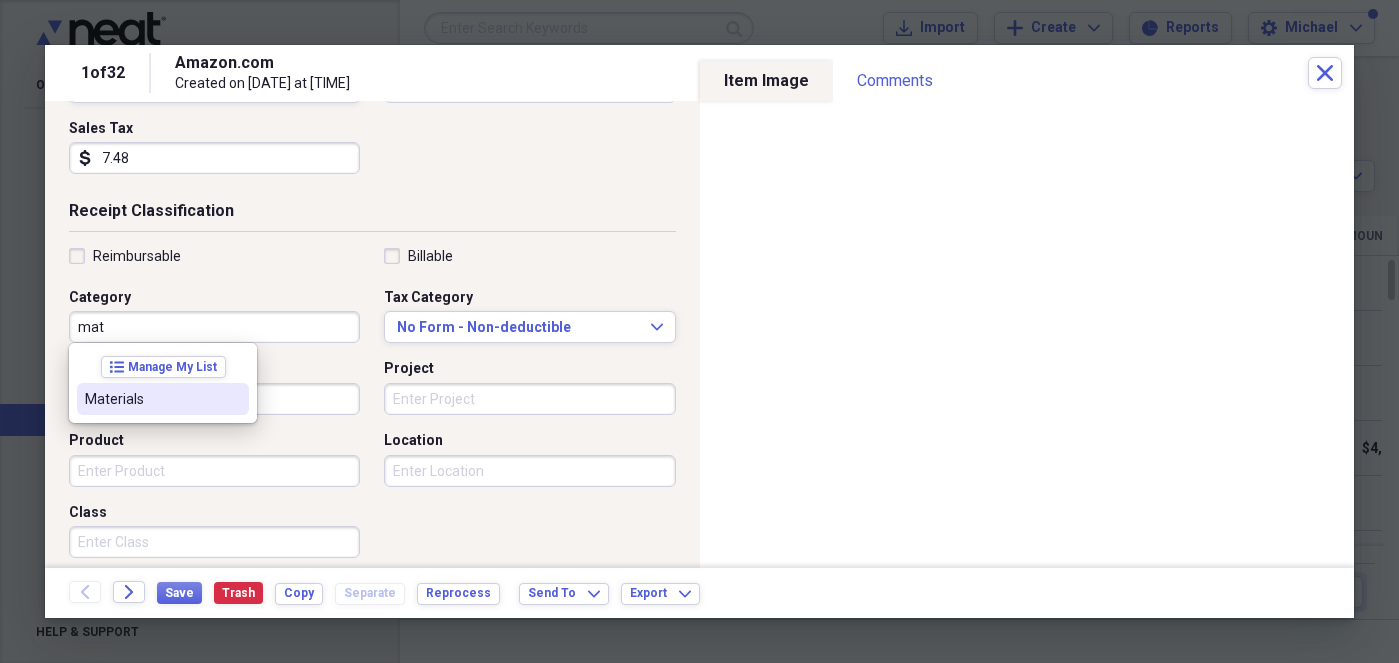 click on "Materials" at bounding box center (151, 399) 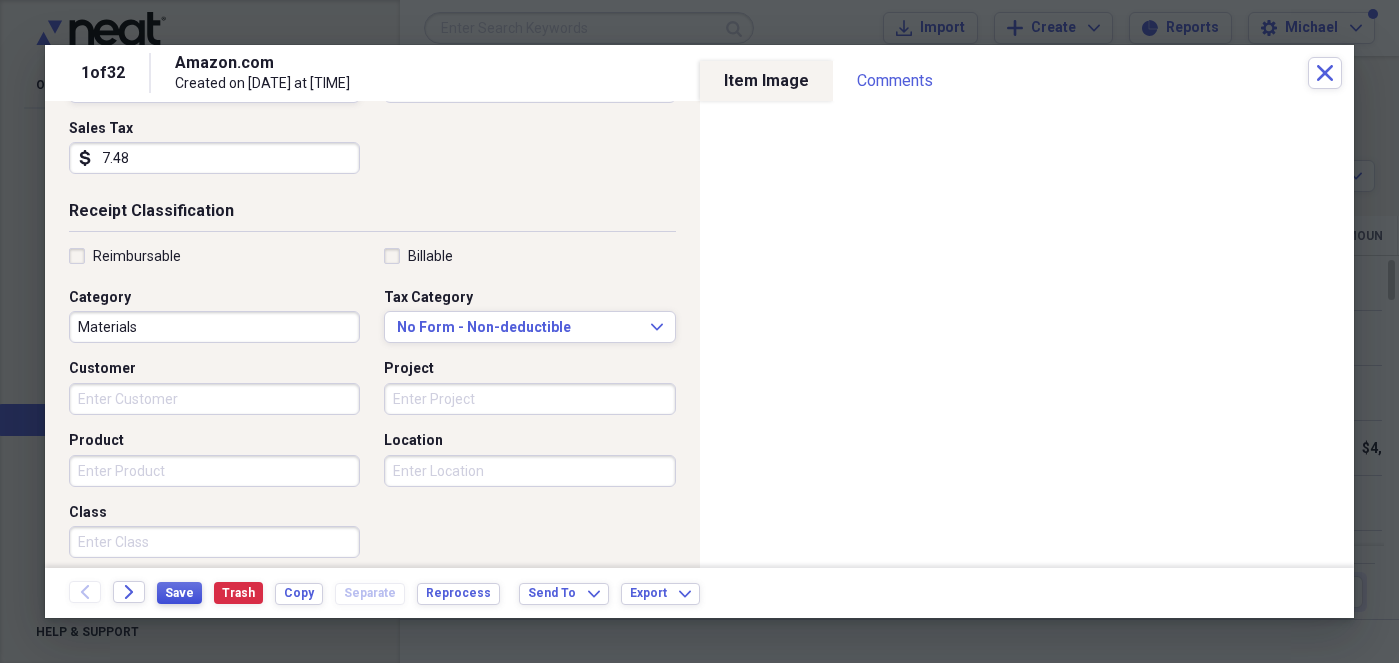 click on "Save" at bounding box center (179, 593) 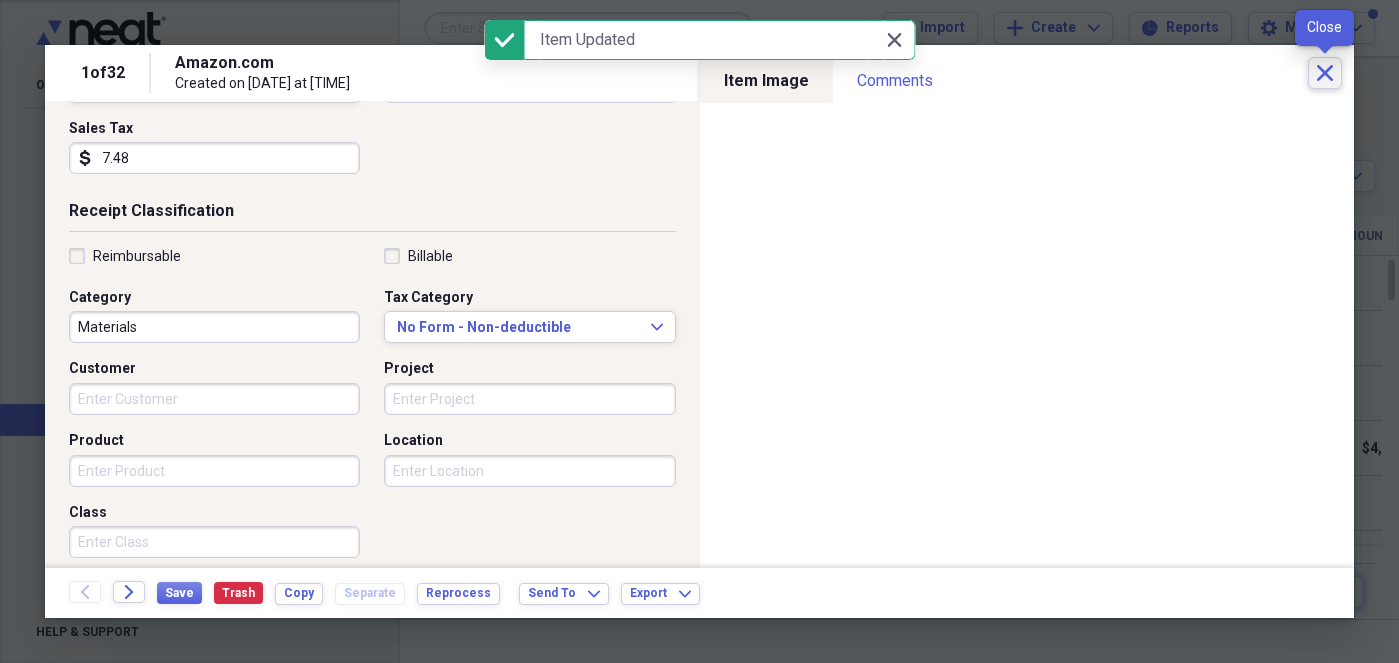 click 